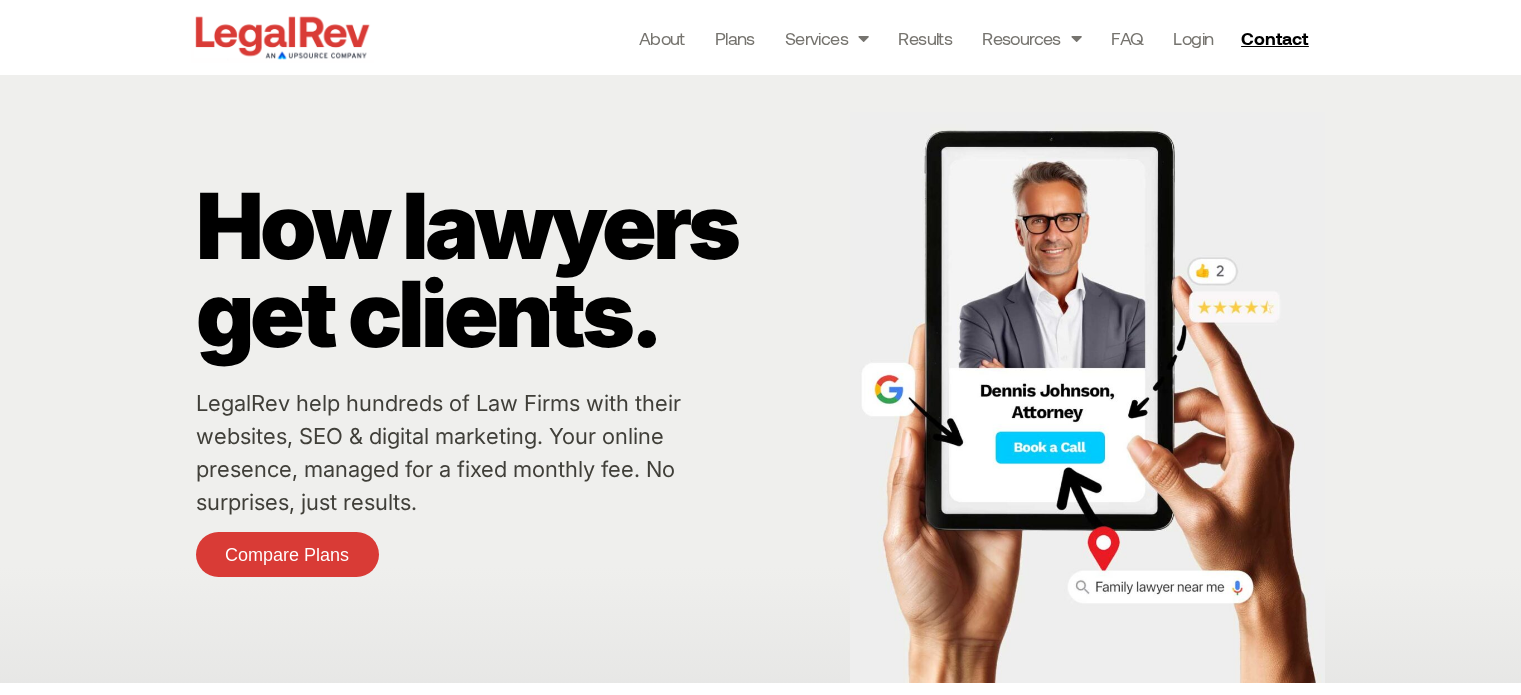 scroll, scrollTop: 0, scrollLeft: 0, axis: both 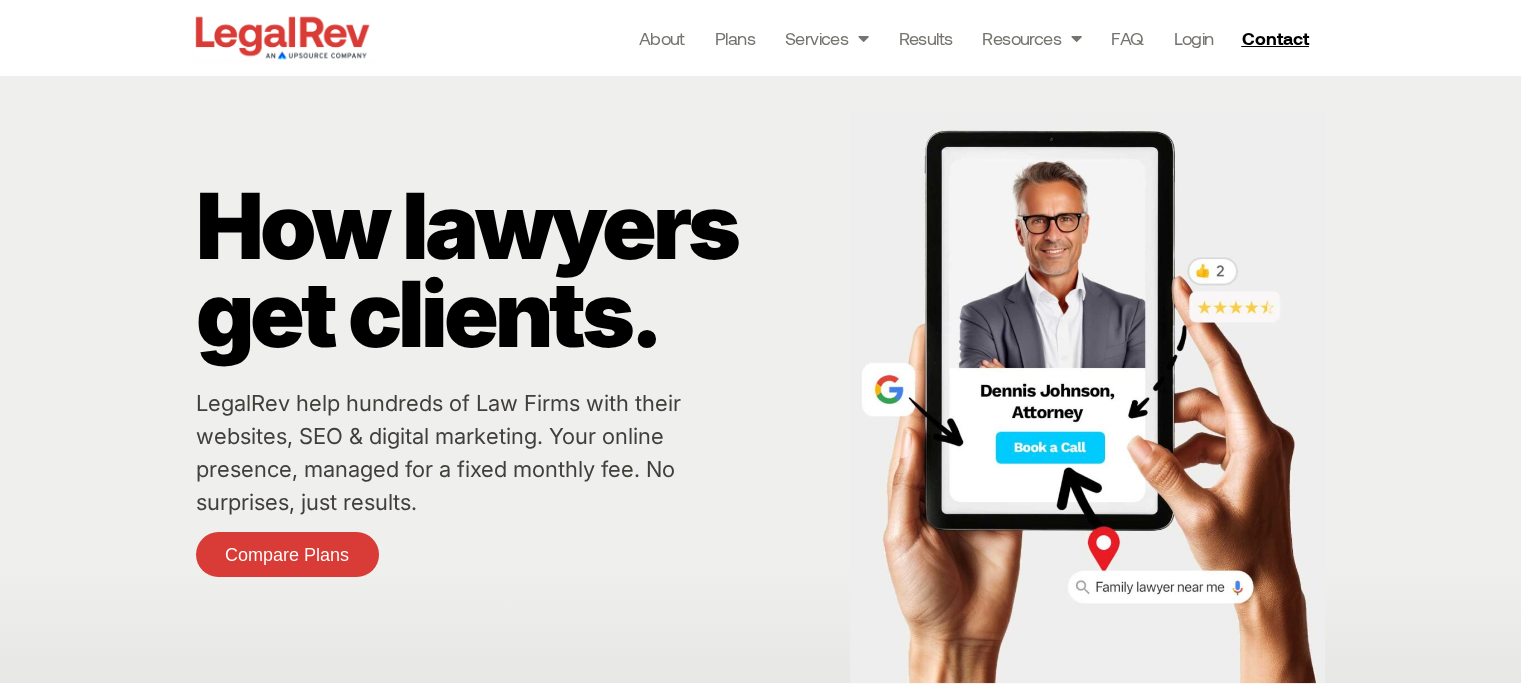 click on "About
Plans
Services
Law Firm Website Design
Law Firm Brand Identity
Content Marketing for Law Firms
Law Firm Dashboard
Link Building + PR for Law Firms
Live Chat for Law Firms
Local SEO for Law Firms
PPC for Law Firms
Online Reputation Management for Lawyers
Small Law Firm Marketing
Social Media Advertising for Lawyers
Results
Resources
Blogs
Case Studies
Newsletter sign up
Free Resources
FAQ
Login
About
Plans
Services
Law Firm Website Design
Law Firm Brand Identity
Content Marketing for Law Firms
Law Firm Dashboard
Link Building + PR for Law Firms
Live Chat for Law Firms
Local SEO for Law Firms
PPC for Law Firms
Online Reputation Management for Lawyers
Small Law Firm Marketing
Social Media Advertising for Lawyers
Results
Resources
Blogs
Case Studies
Newsletter sign up
Free Resources
FAQ
Login" at bounding box center [848, 37] 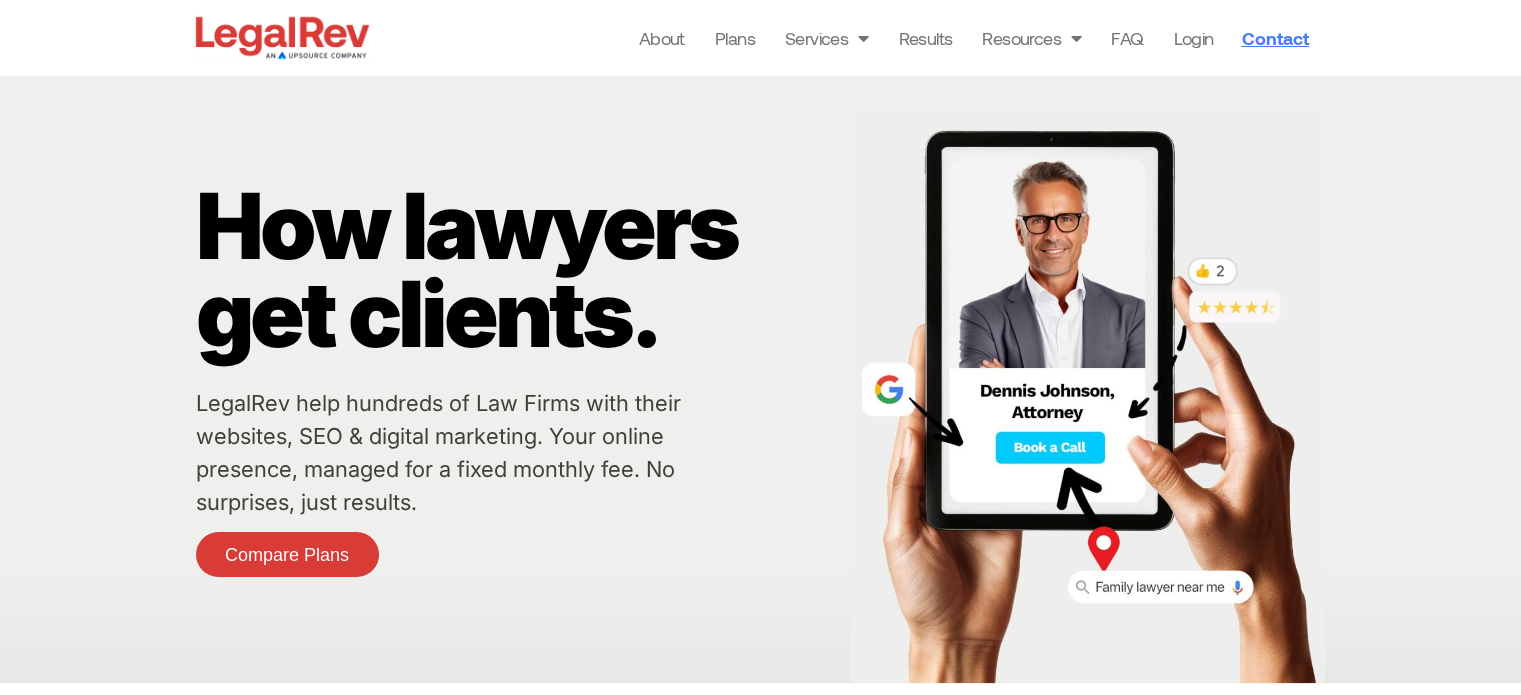 click on "Contact" 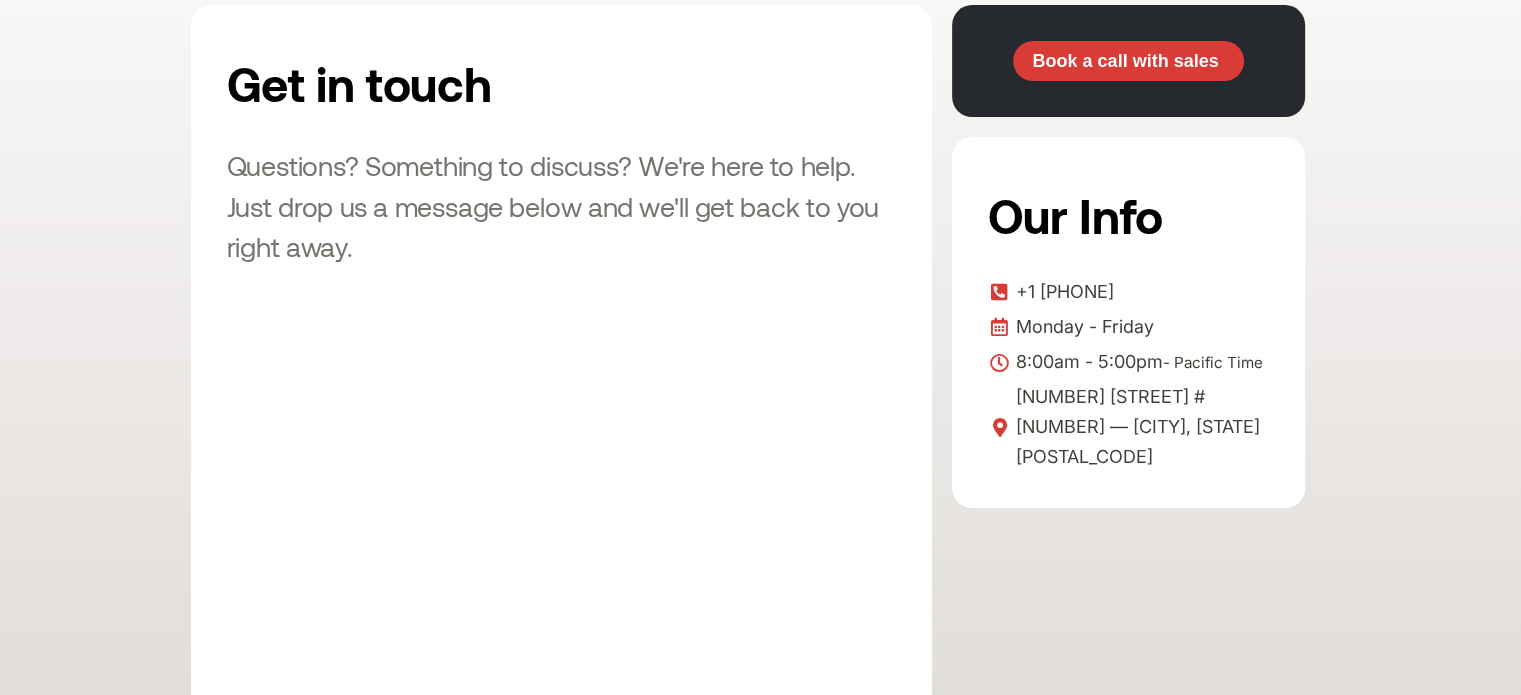 scroll, scrollTop: 500, scrollLeft: 0, axis: vertical 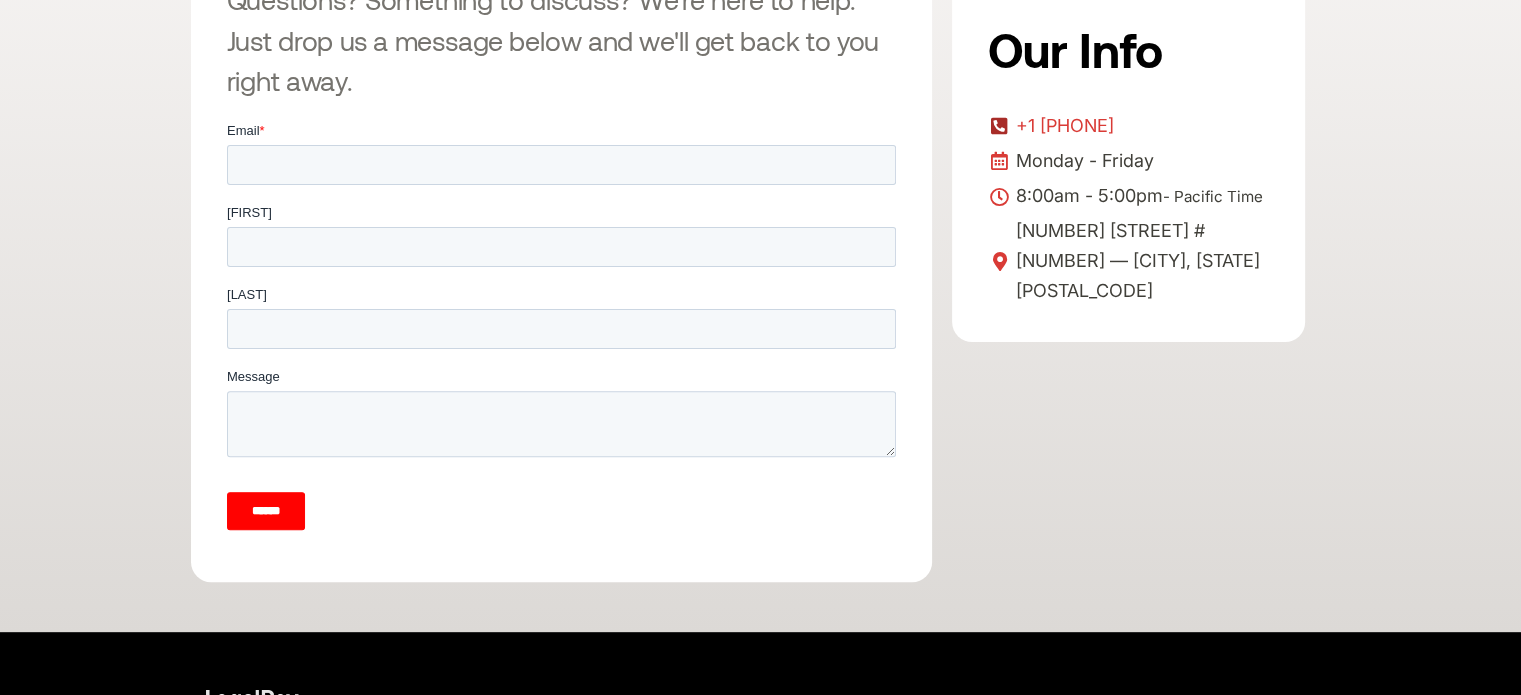 drag, startPoint x: 977, startPoint y: 95, endPoint x: 1175, endPoint y: 131, distance: 201.24612 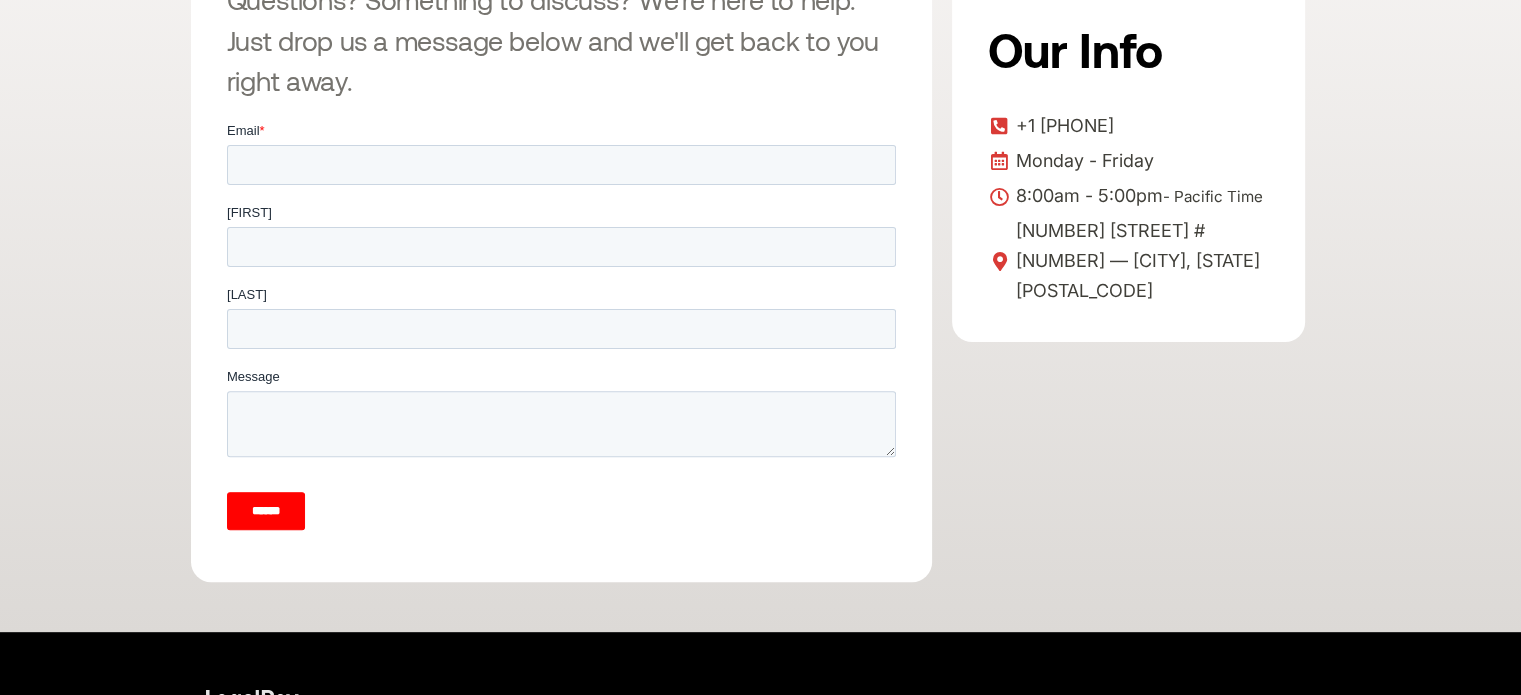 click on "Our Info" at bounding box center (1125, 49) 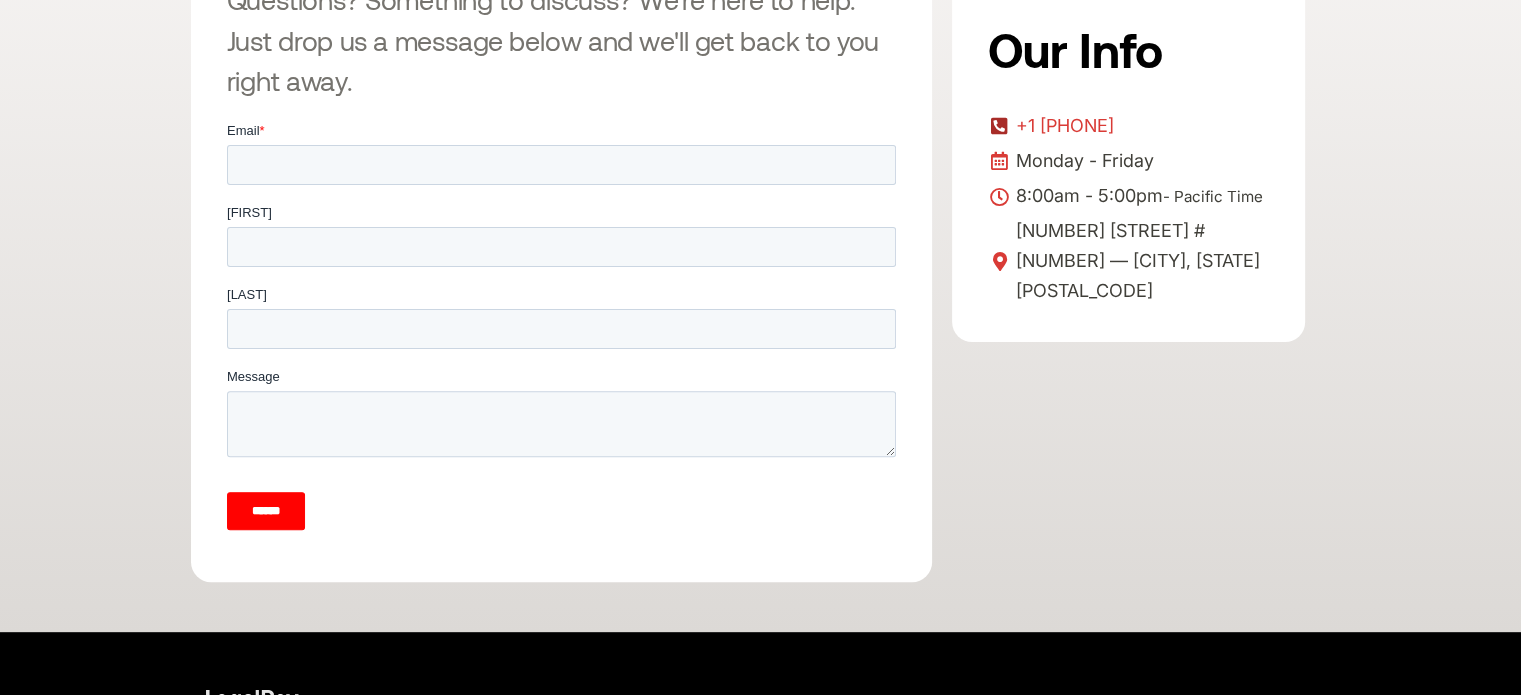 drag, startPoint x: 1197, startPoint y: 103, endPoint x: 1187, endPoint y: 134, distance: 32.572994 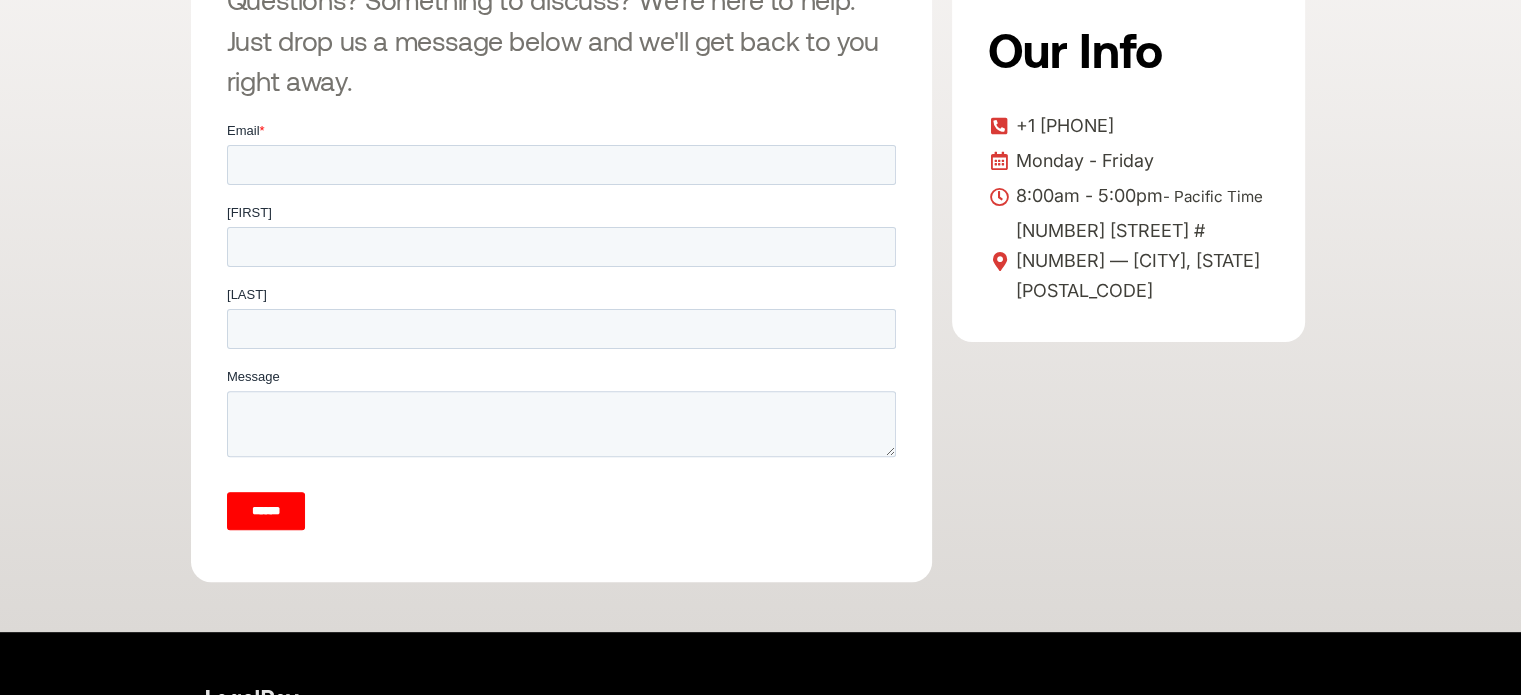 click on "Book a call with sales
Our Info
+1 866-870-0295
Monday - Friday
8:00am - 5:00pm   - Pacific Time
915 Broadway St #100 — Vancouver, WA 98660" at bounding box center (1128, 210) 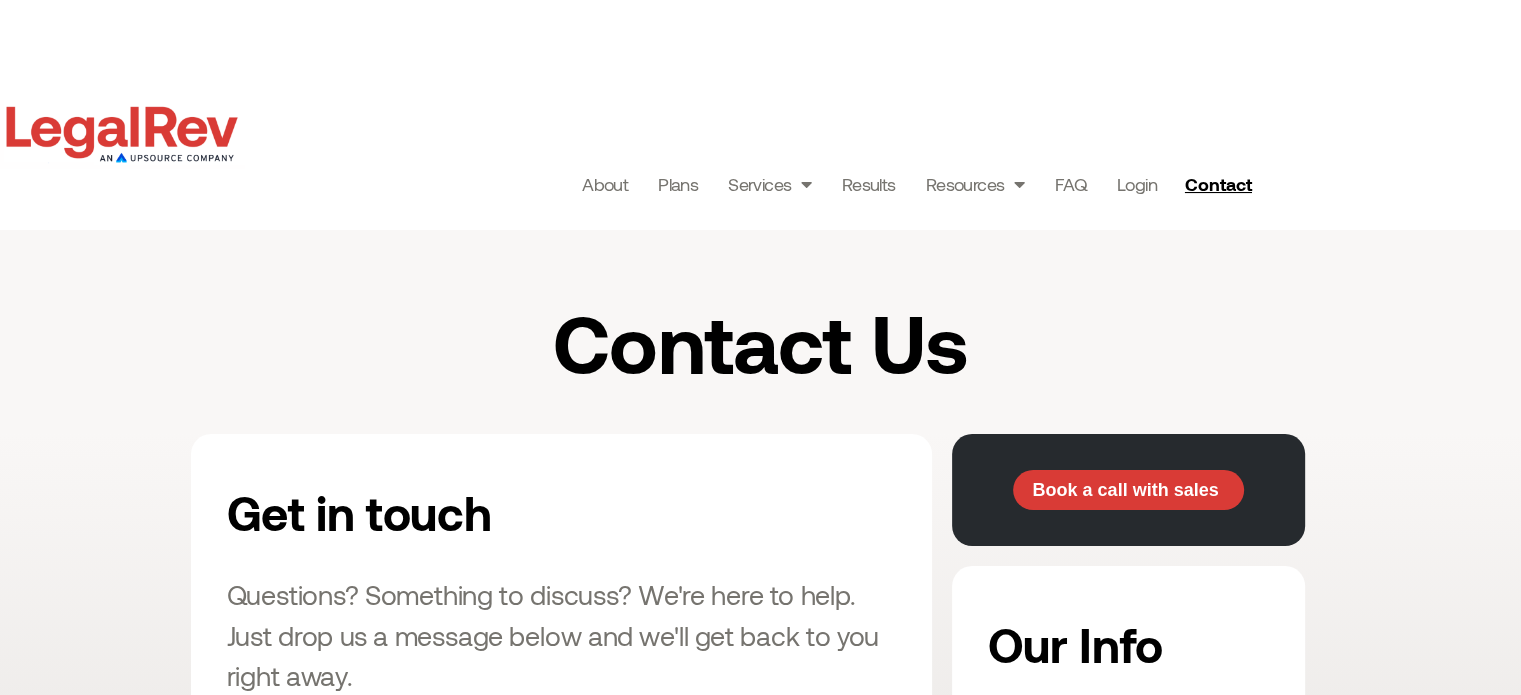 scroll, scrollTop: 0, scrollLeft: 0, axis: both 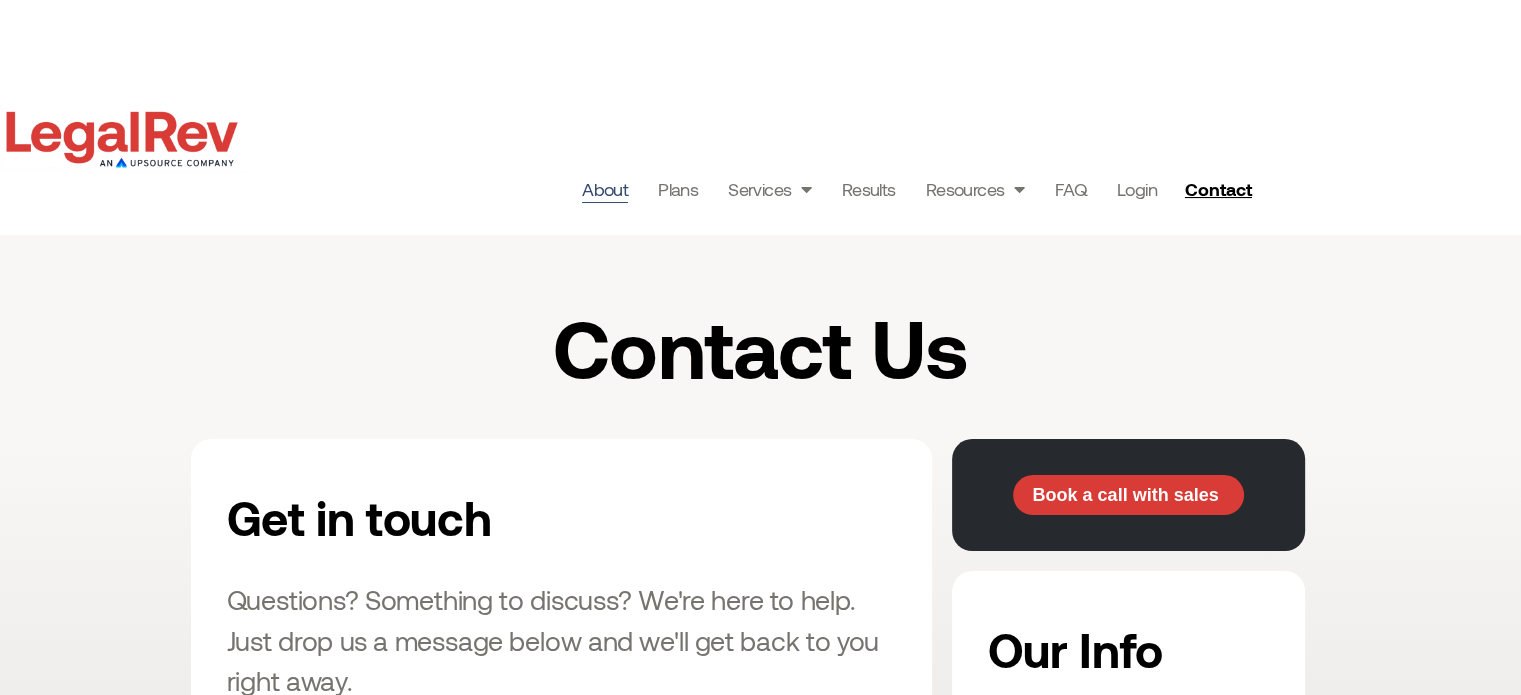 click on "About" 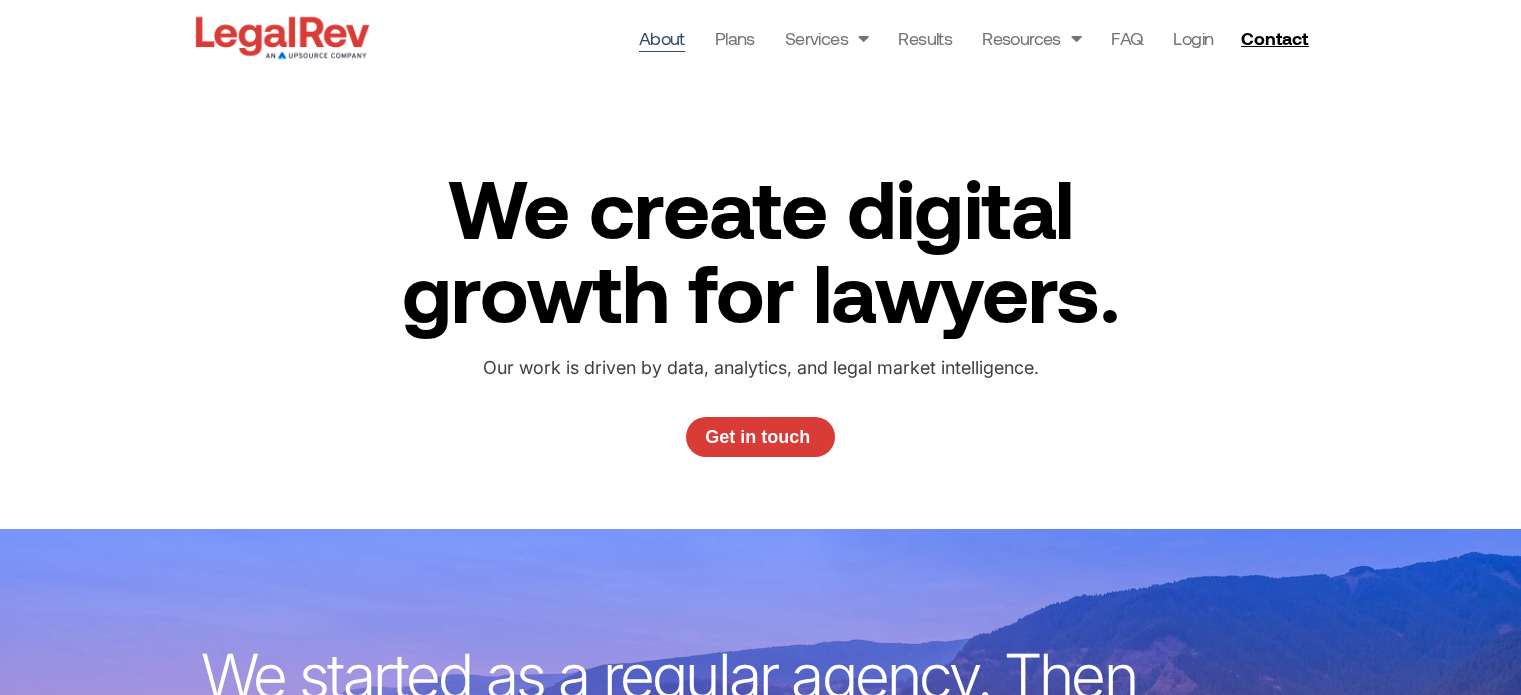 scroll, scrollTop: 0, scrollLeft: 0, axis: both 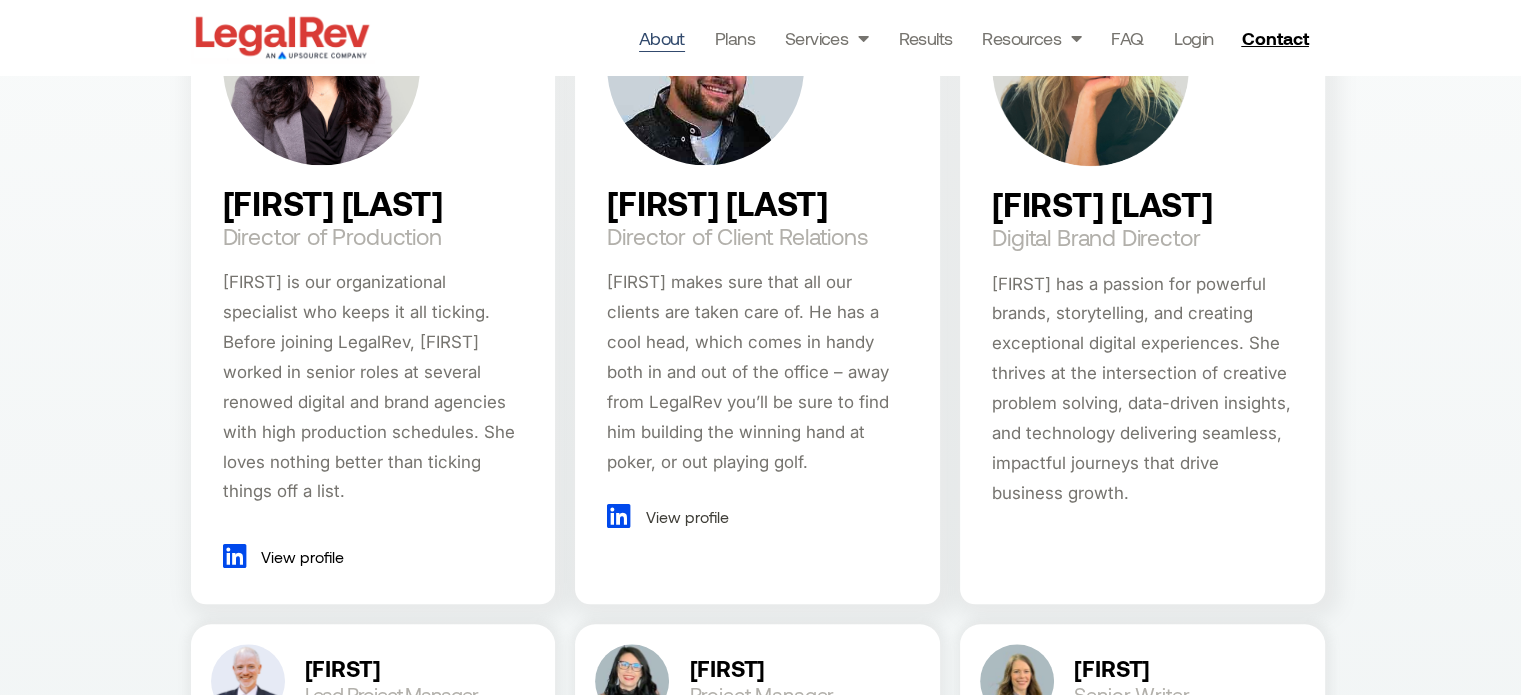 drag, startPoint x: 1225, startPoint y: 211, endPoint x: 1001, endPoint y: 207, distance: 224.0357 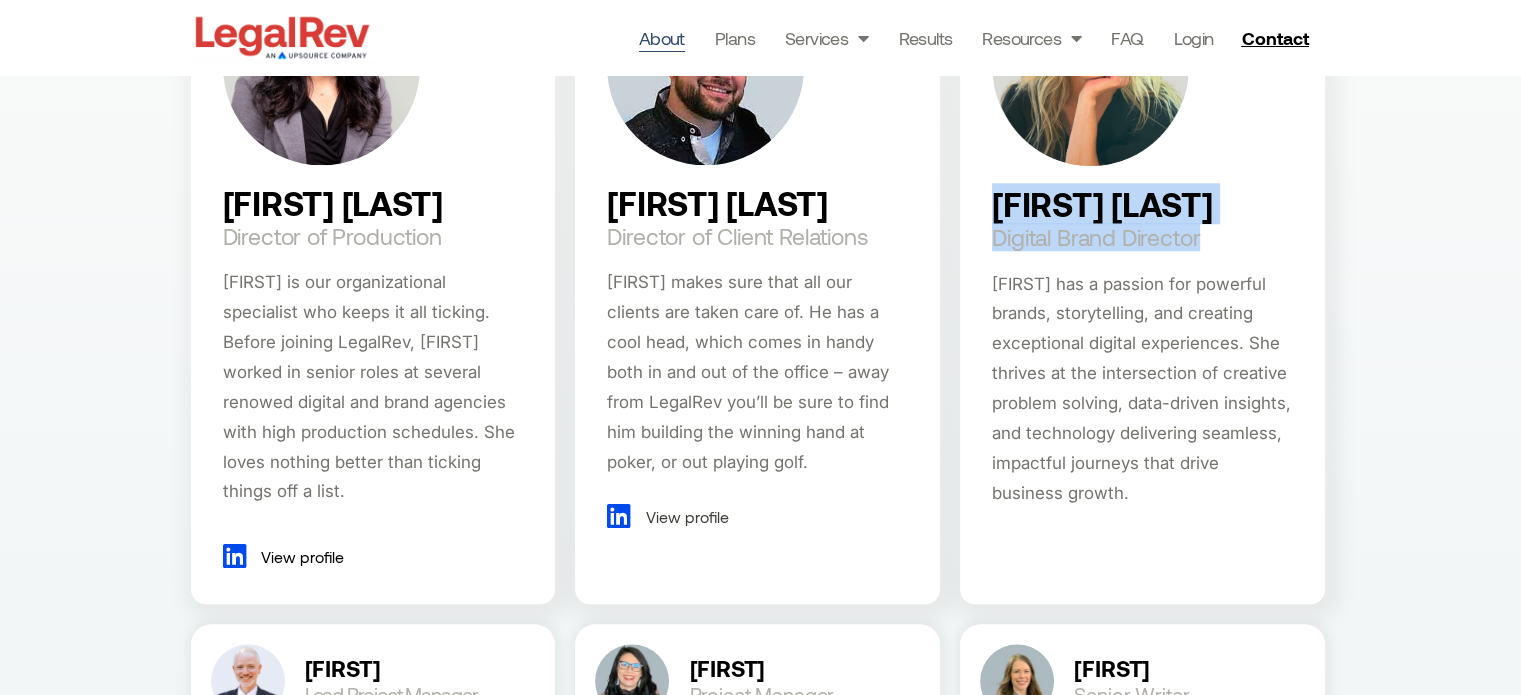 drag, startPoint x: 992, startPoint y: 202, endPoint x: 1216, endPoint y: 248, distance: 228.67444 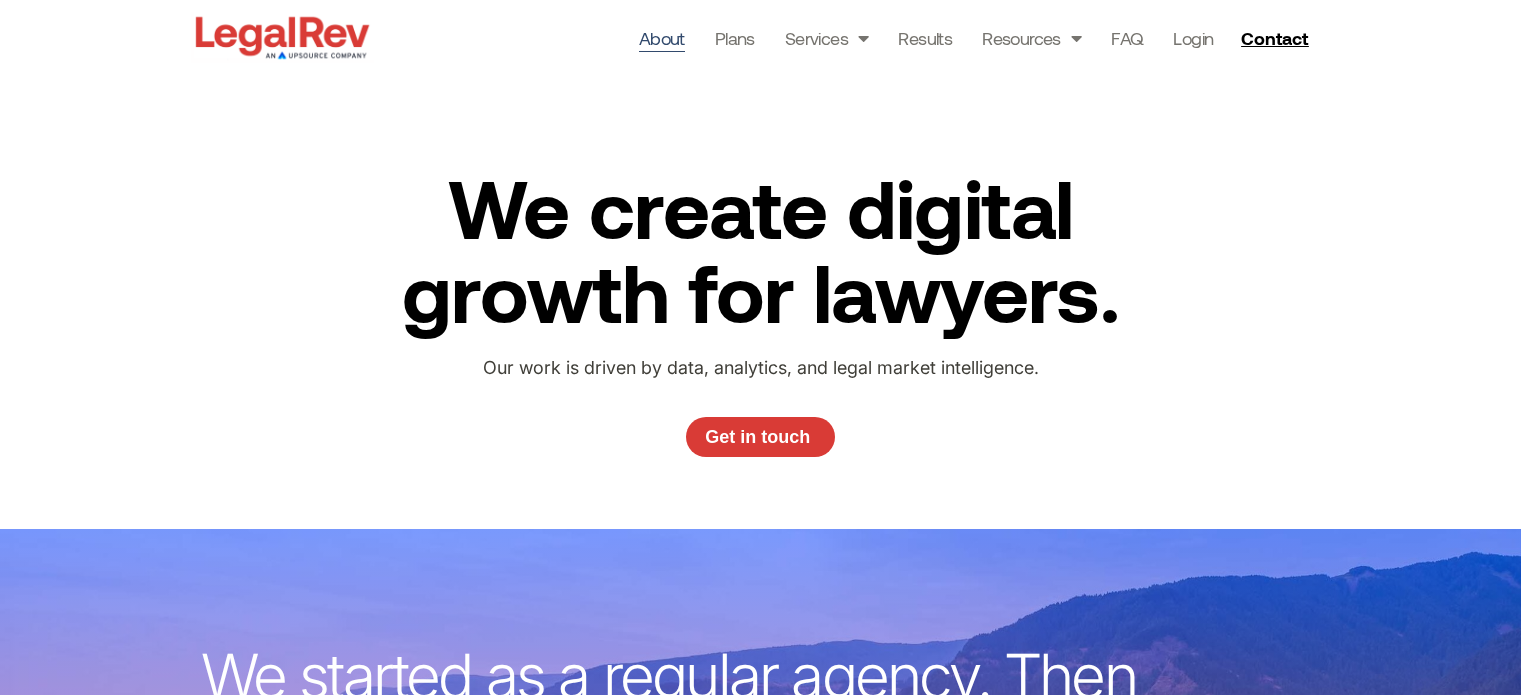 scroll, scrollTop: 400, scrollLeft: 0, axis: vertical 